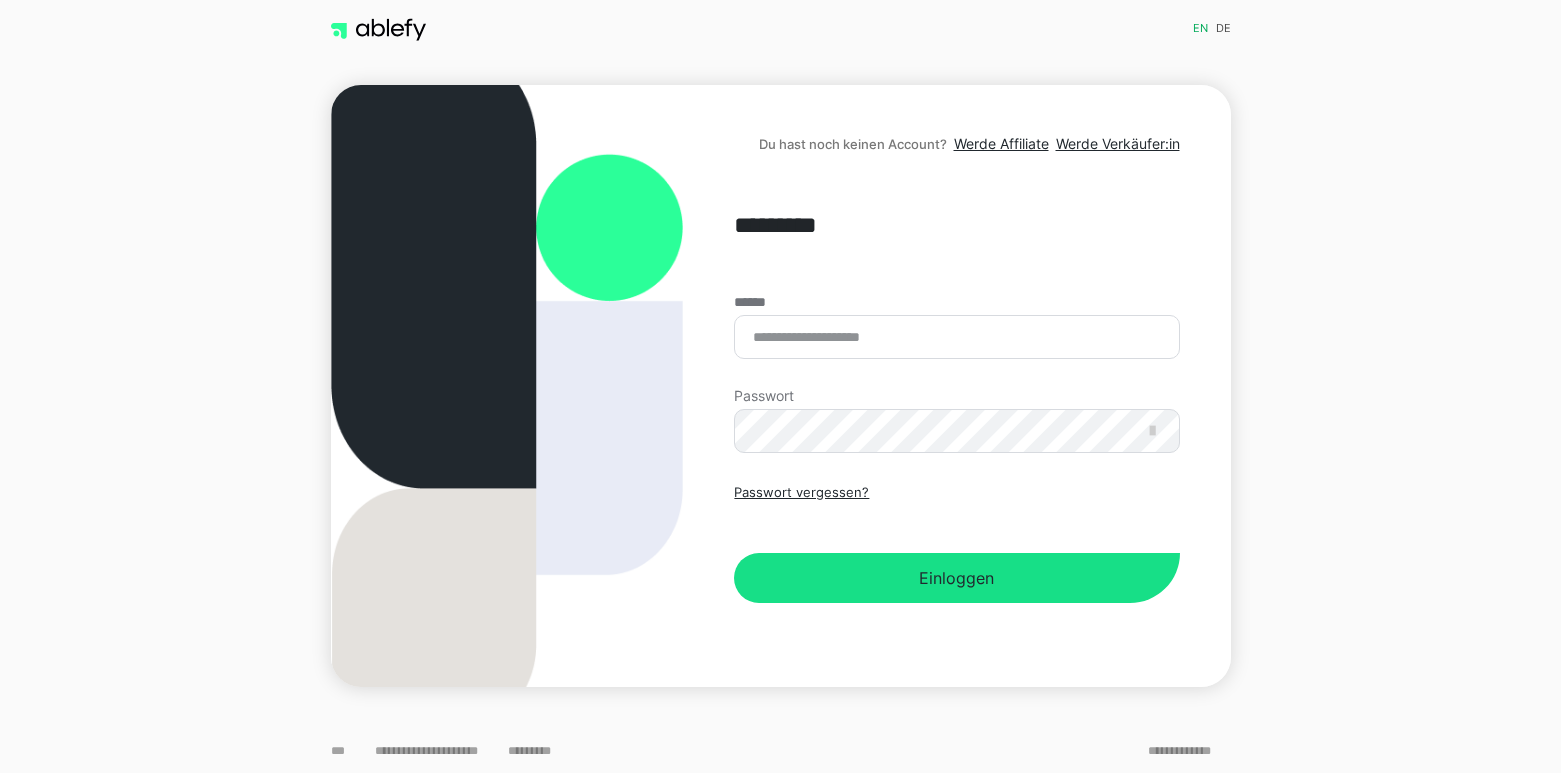scroll, scrollTop: 0, scrollLeft: 0, axis: both 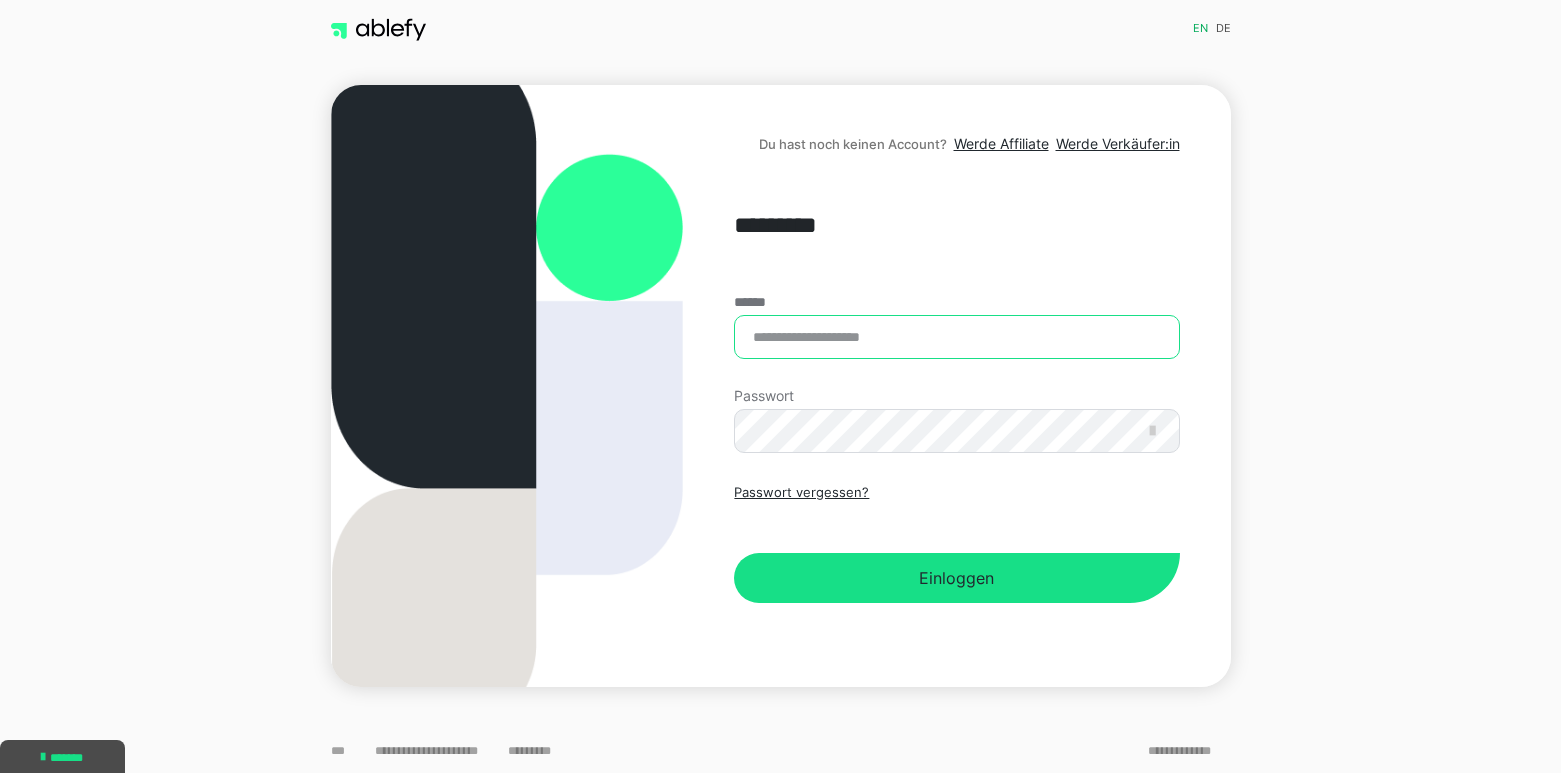 click on "******" at bounding box center [956, 337] 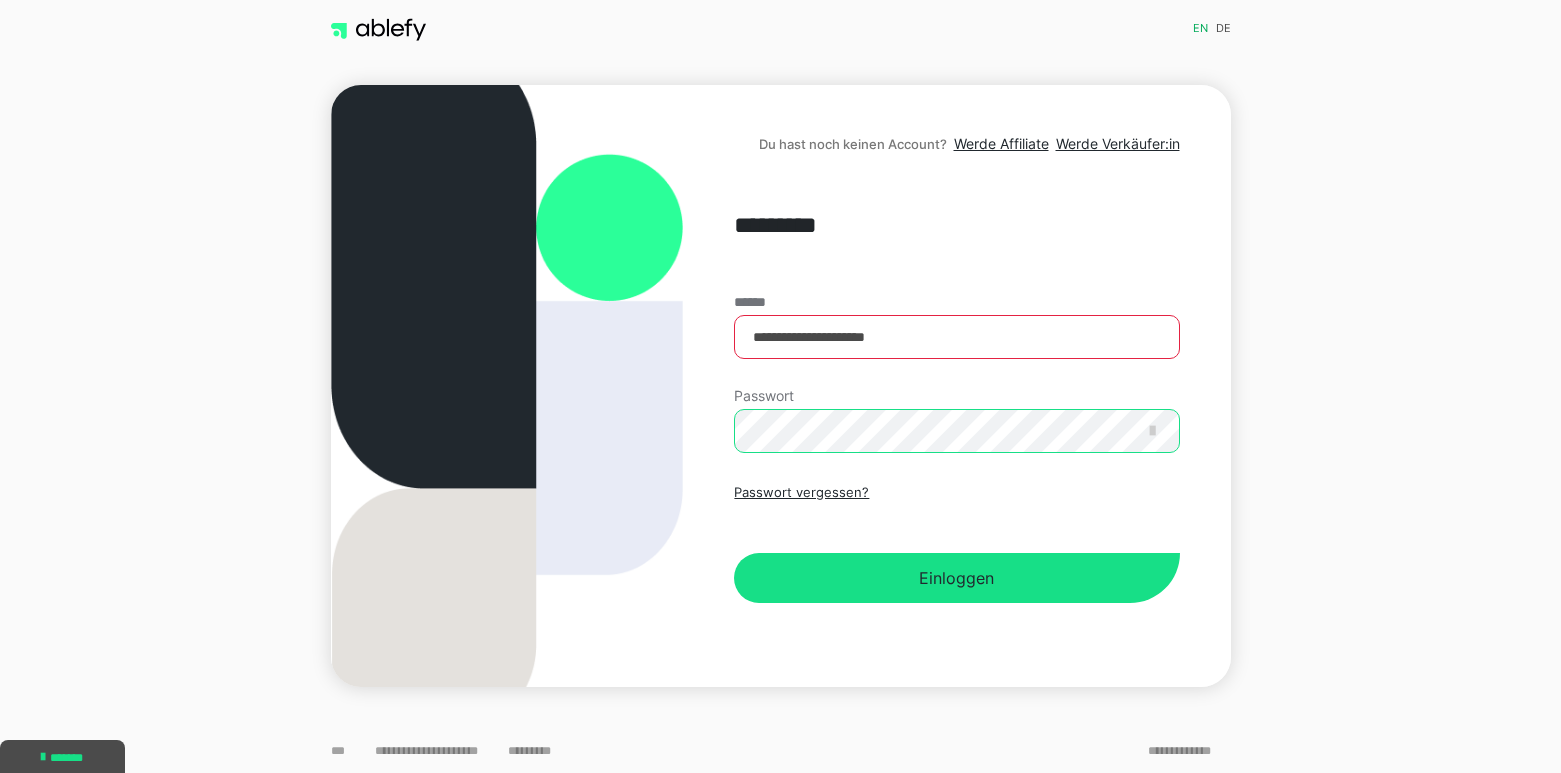 click on "Einloggen" at bounding box center [956, 578] 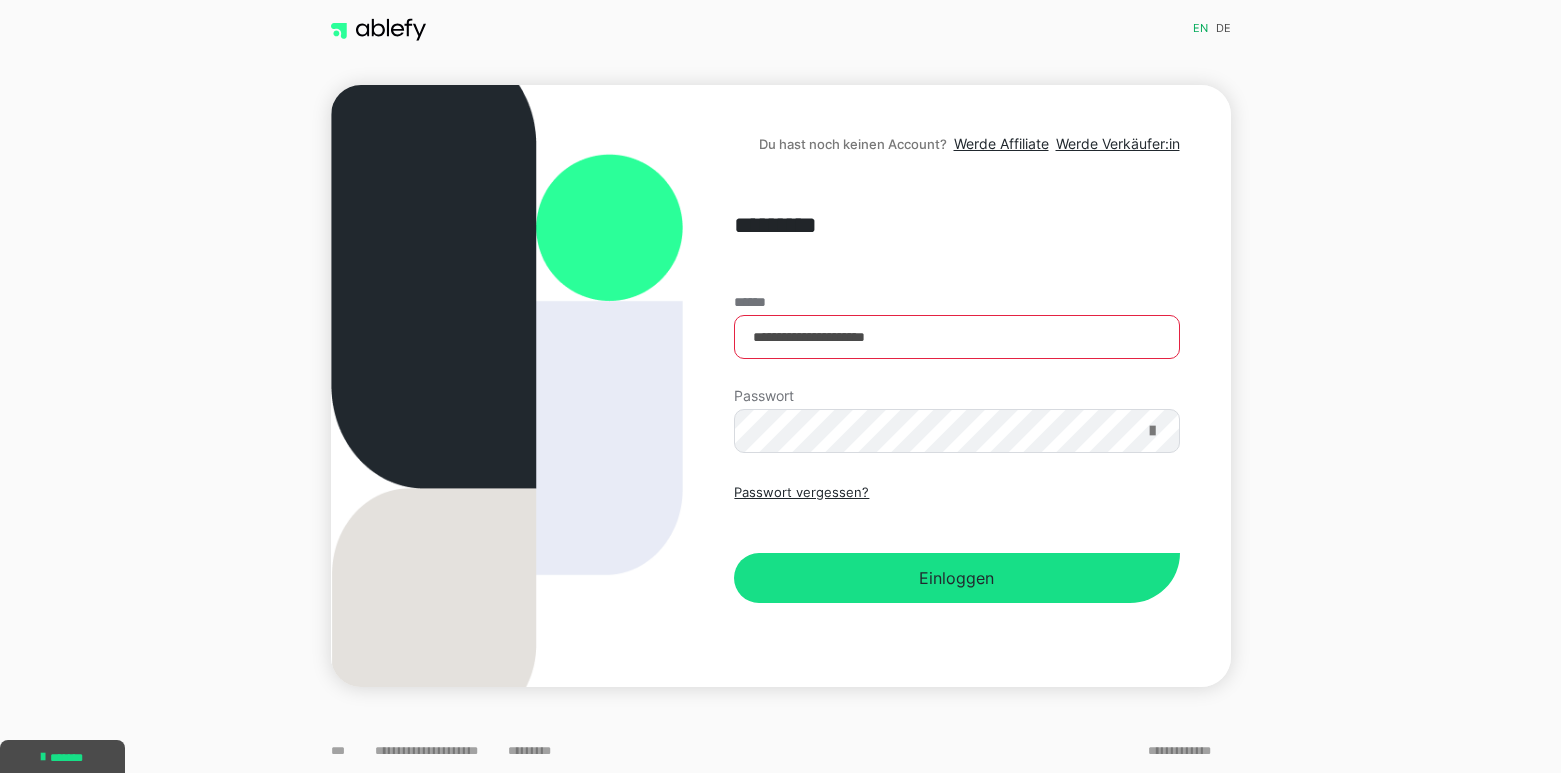 click at bounding box center [1152, 431] 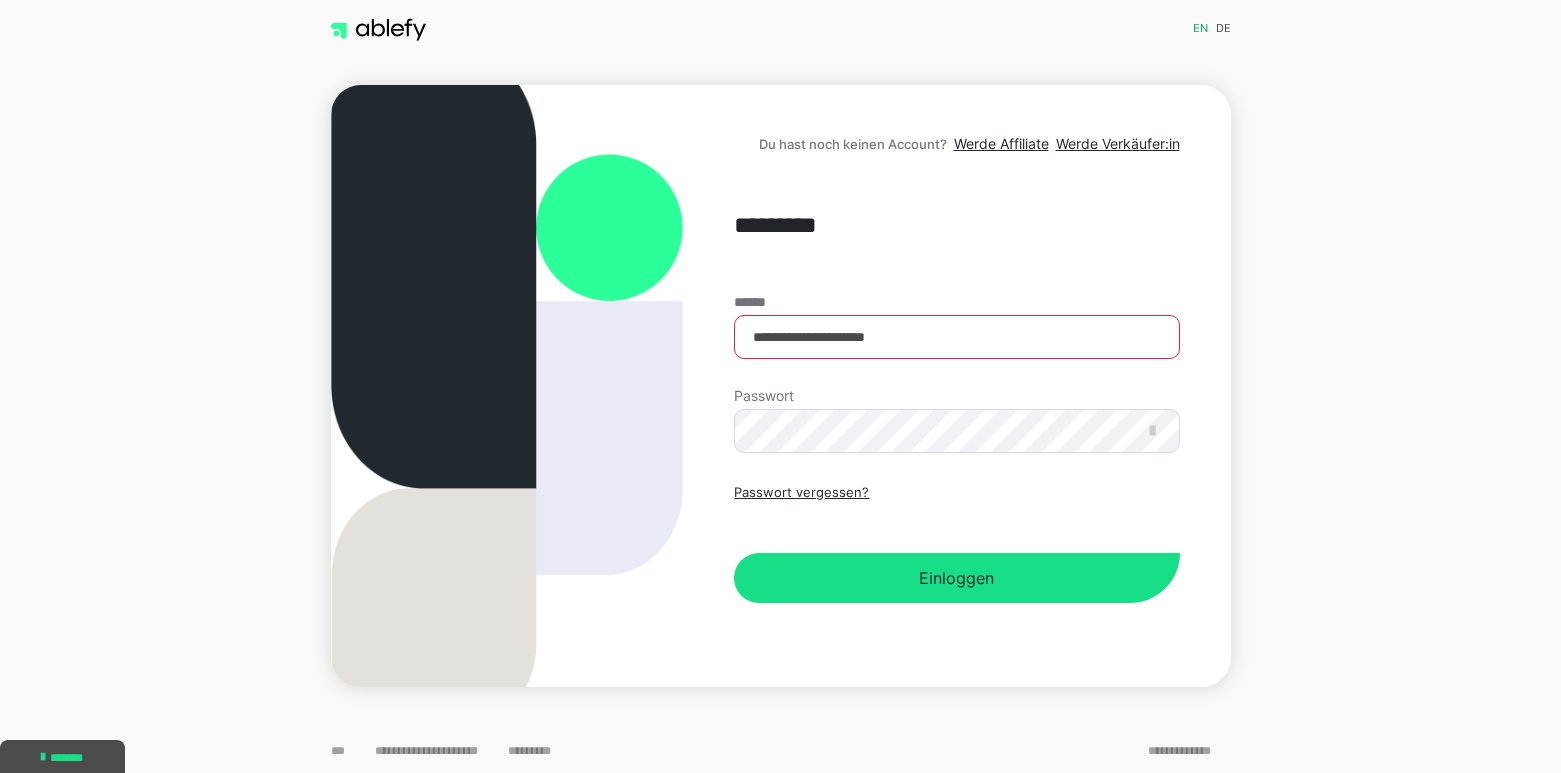 click on "Du hast noch keinen Account? Werde Affiliate Werde Verkäufer:in [MASKED] [MASKED] [MASKED] Passwort Passwort vergessen? Einloggen" at bounding box center [780, 386] 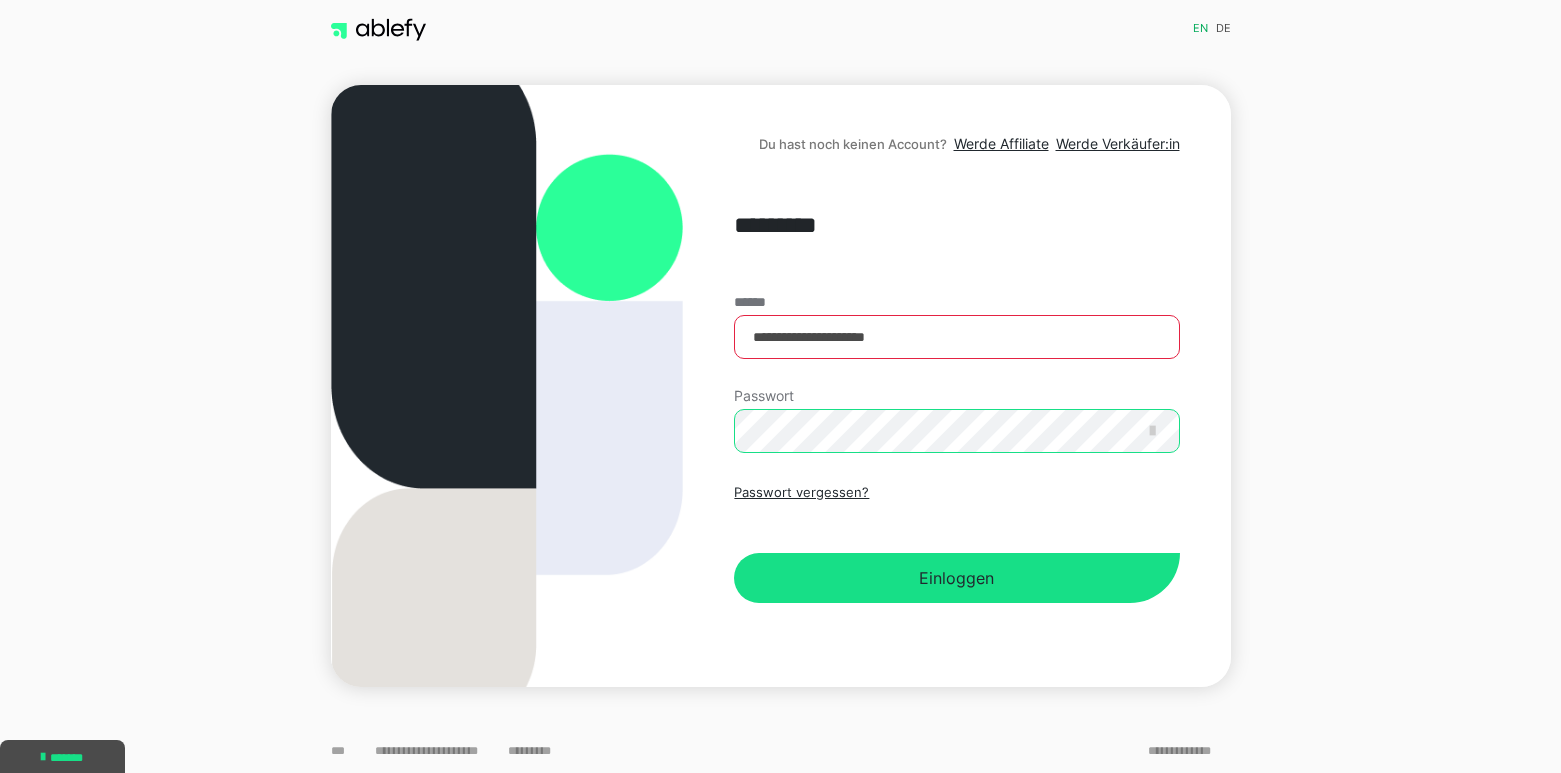 click on "Einloggen" at bounding box center [956, 578] 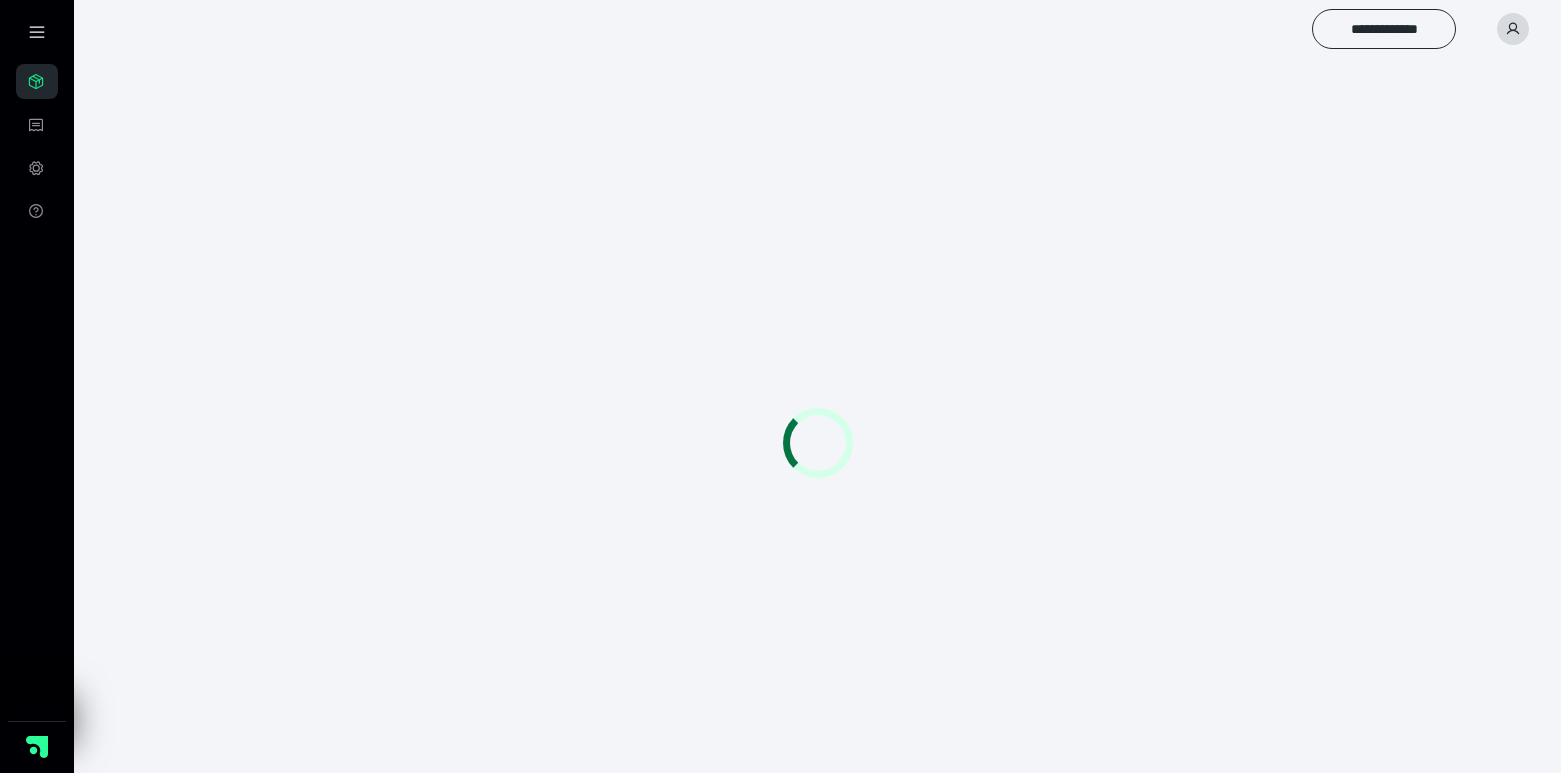 scroll, scrollTop: 0, scrollLeft: 0, axis: both 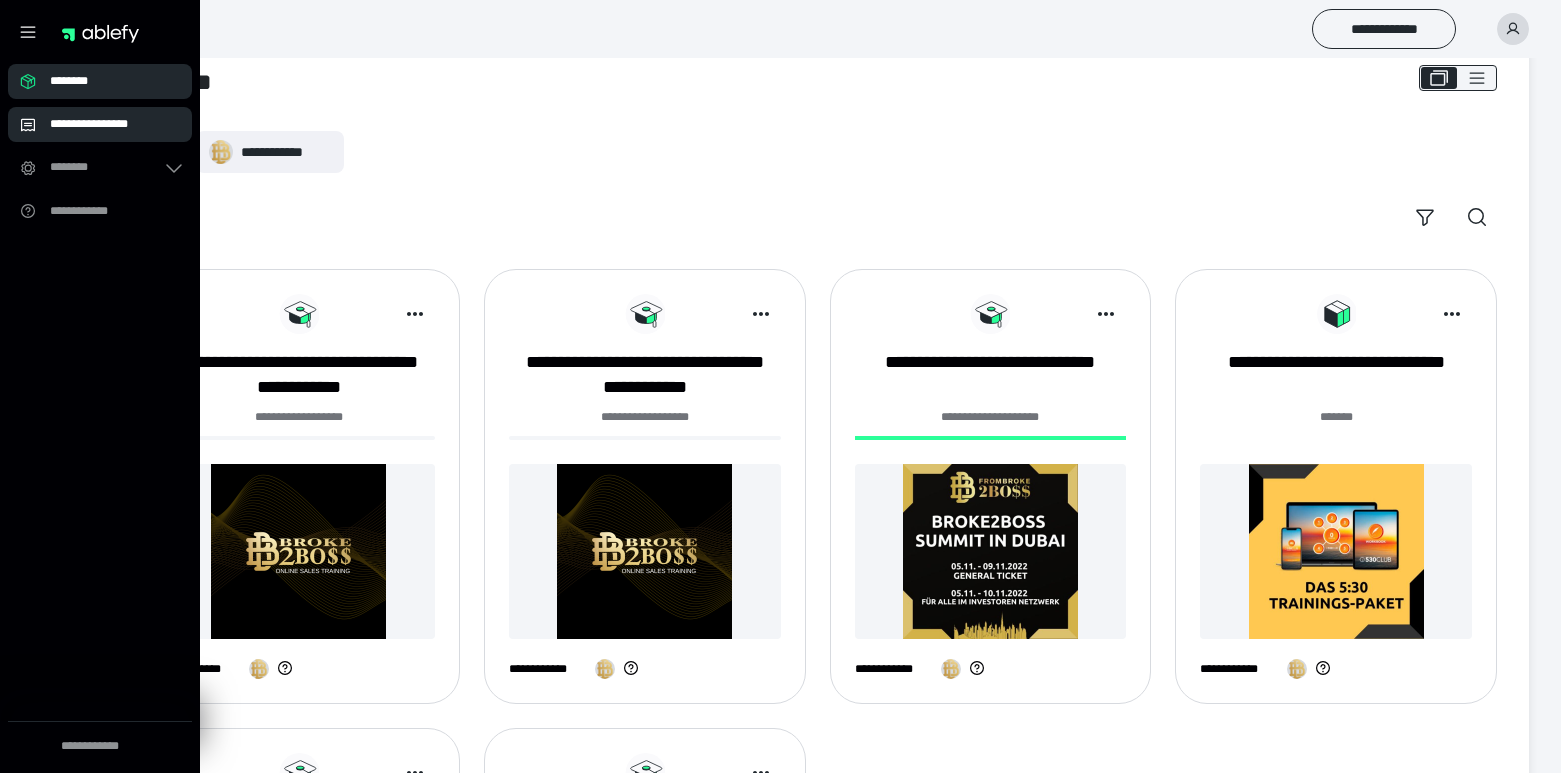 click on "**********" at bounding box center [106, 124] 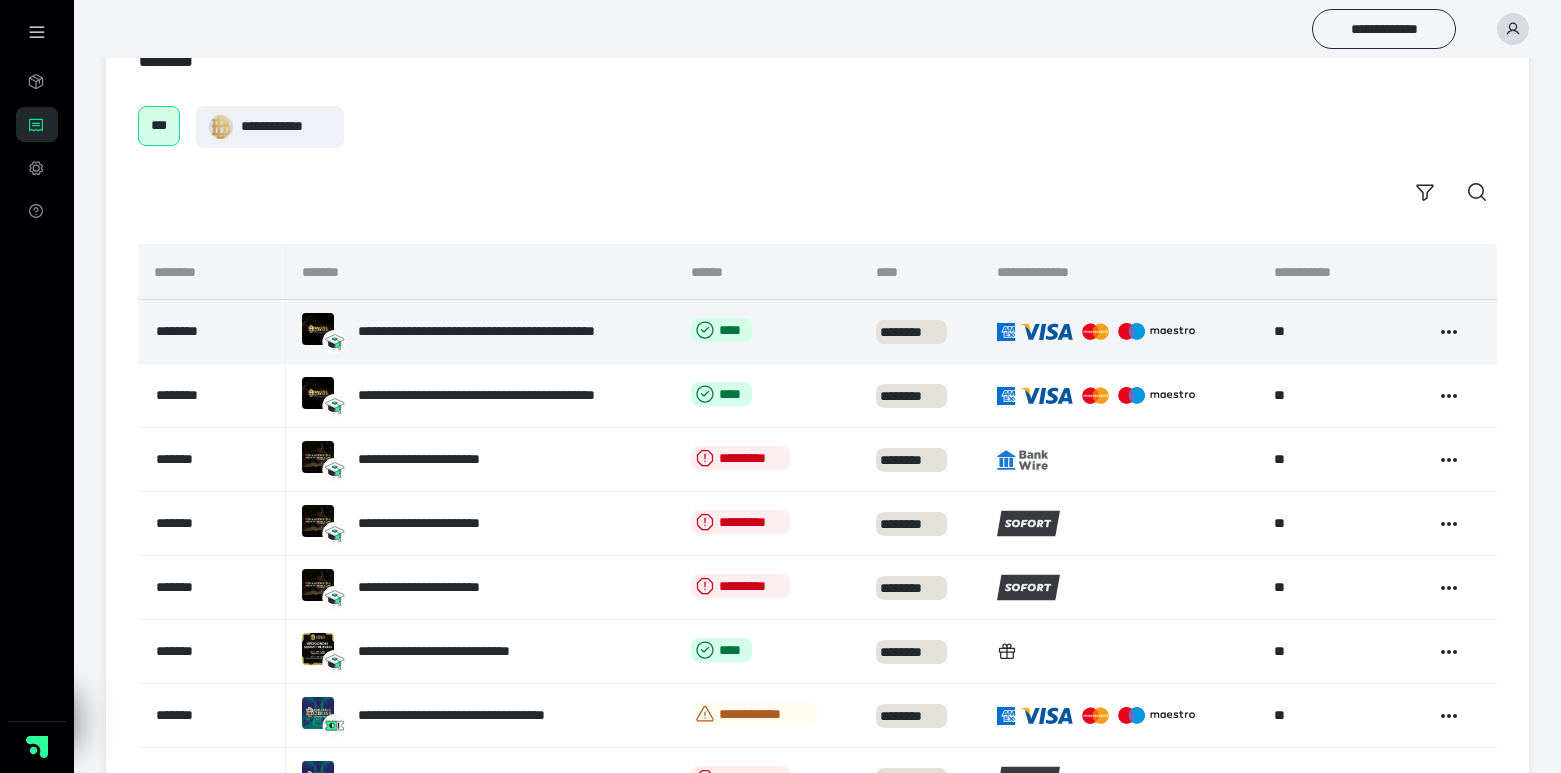 scroll, scrollTop: 0, scrollLeft: 0, axis: both 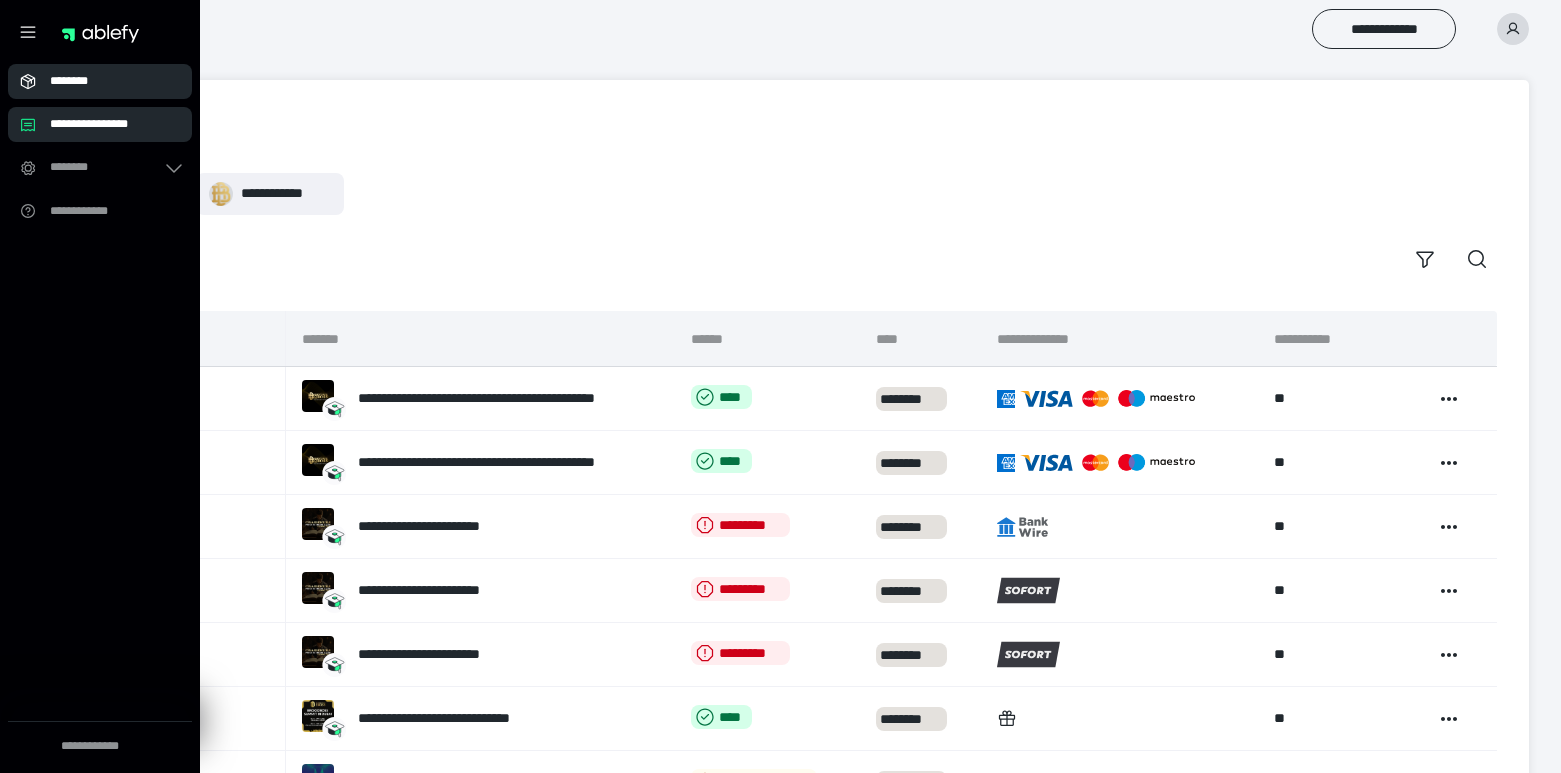 click on "********" at bounding box center (106, 81) 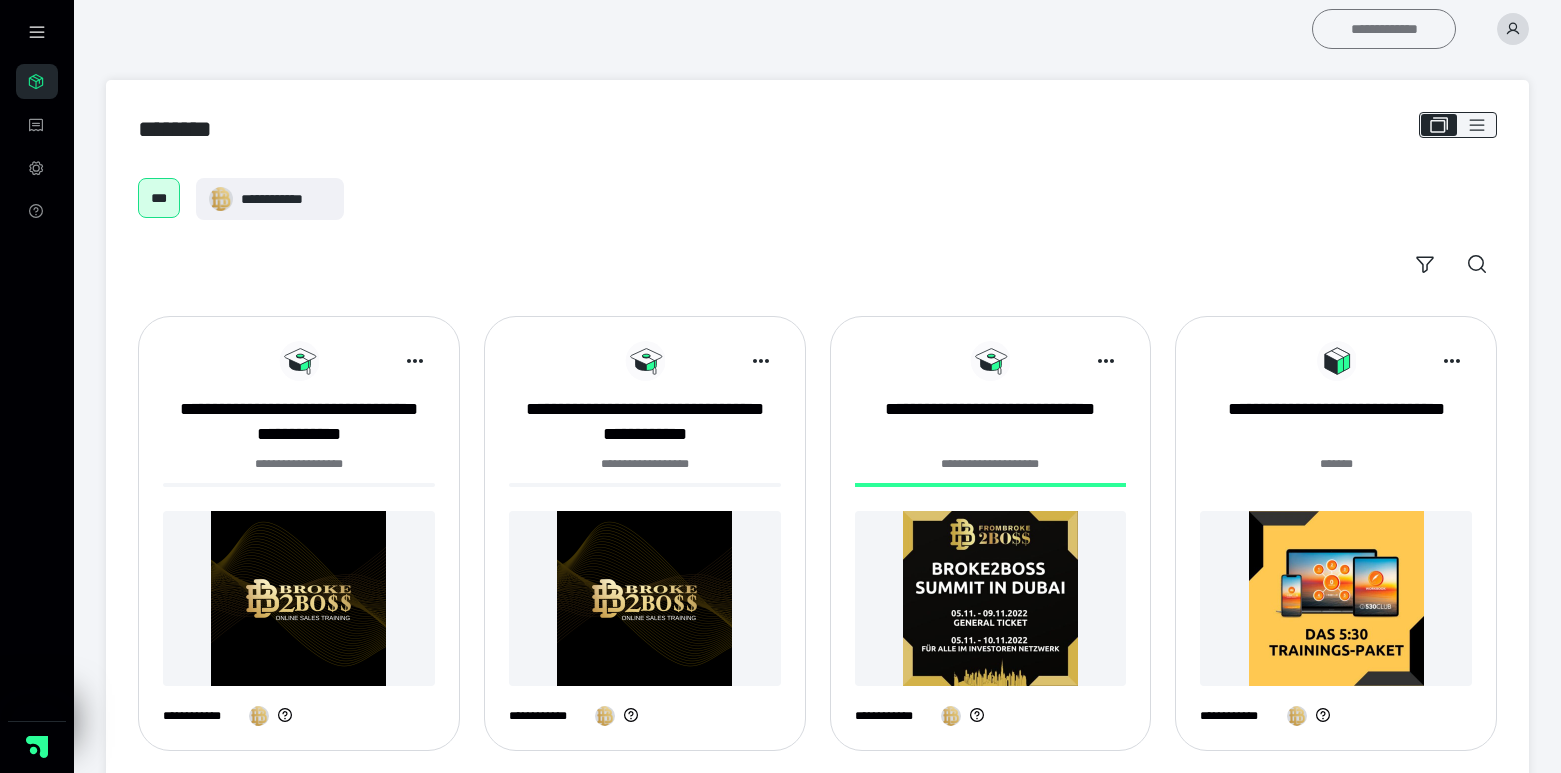 click on "**********" at bounding box center [1384, 29] 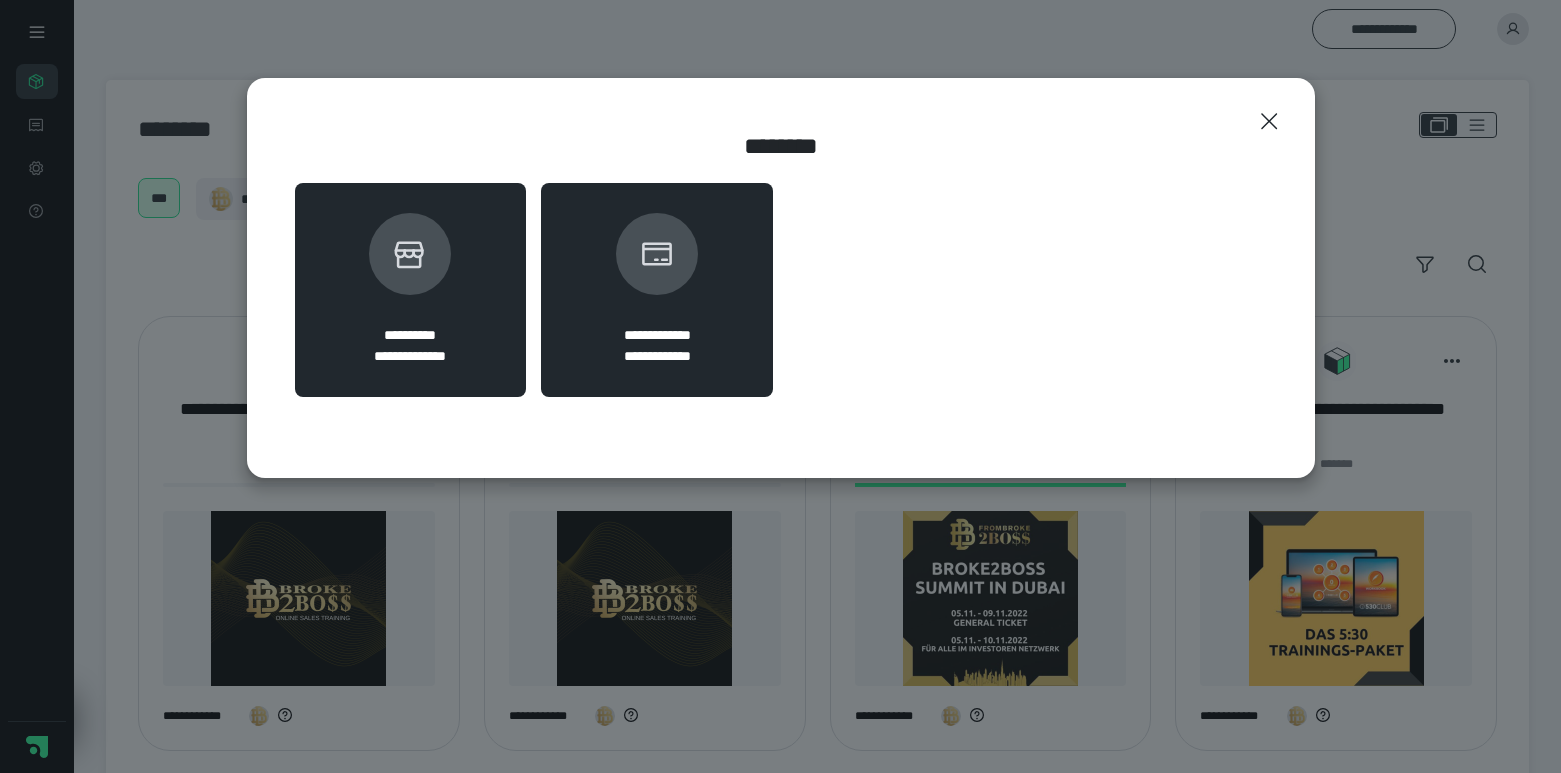 click on "**********" at bounding box center [411, 290] 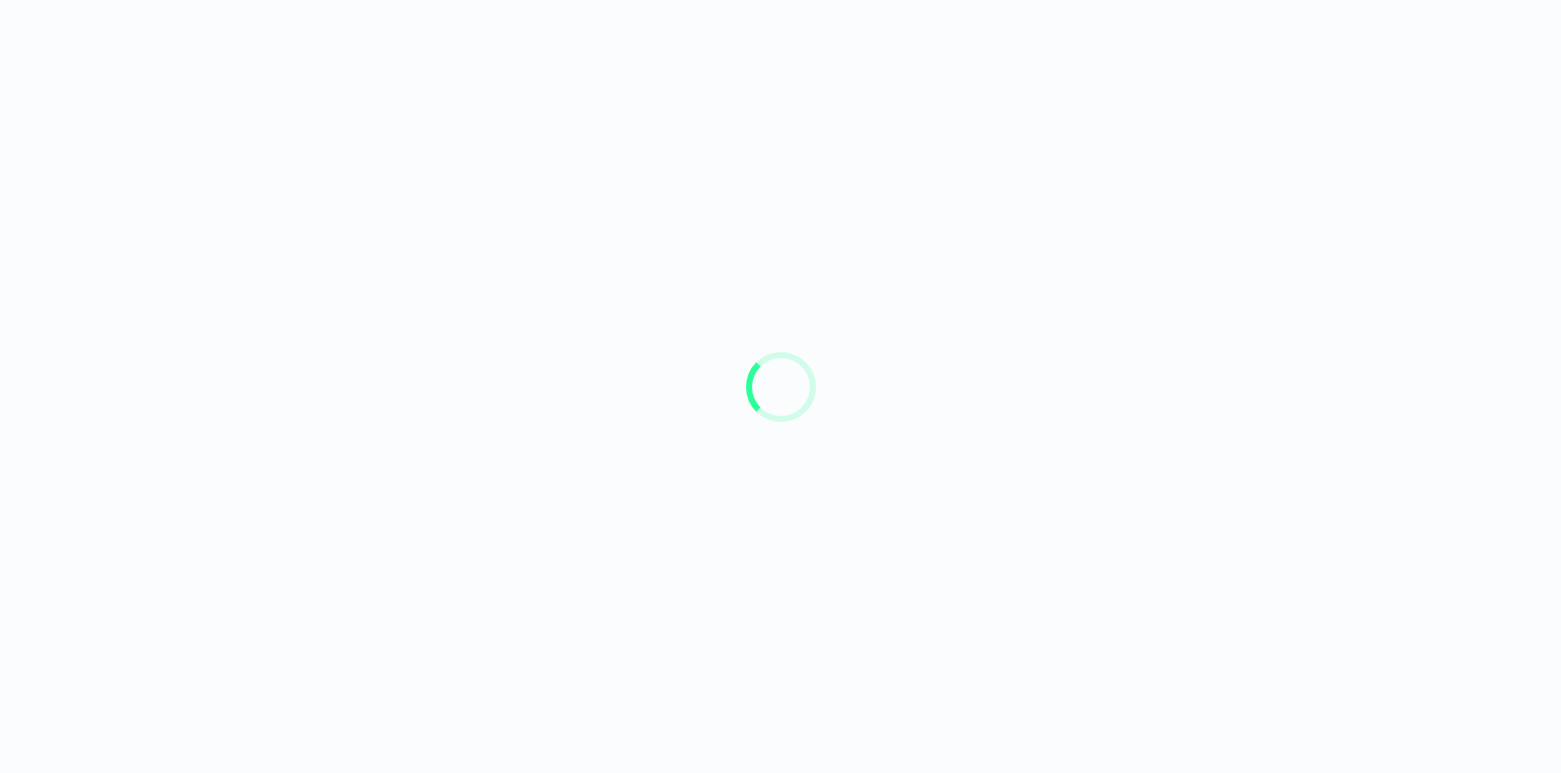 scroll, scrollTop: 0, scrollLeft: 0, axis: both 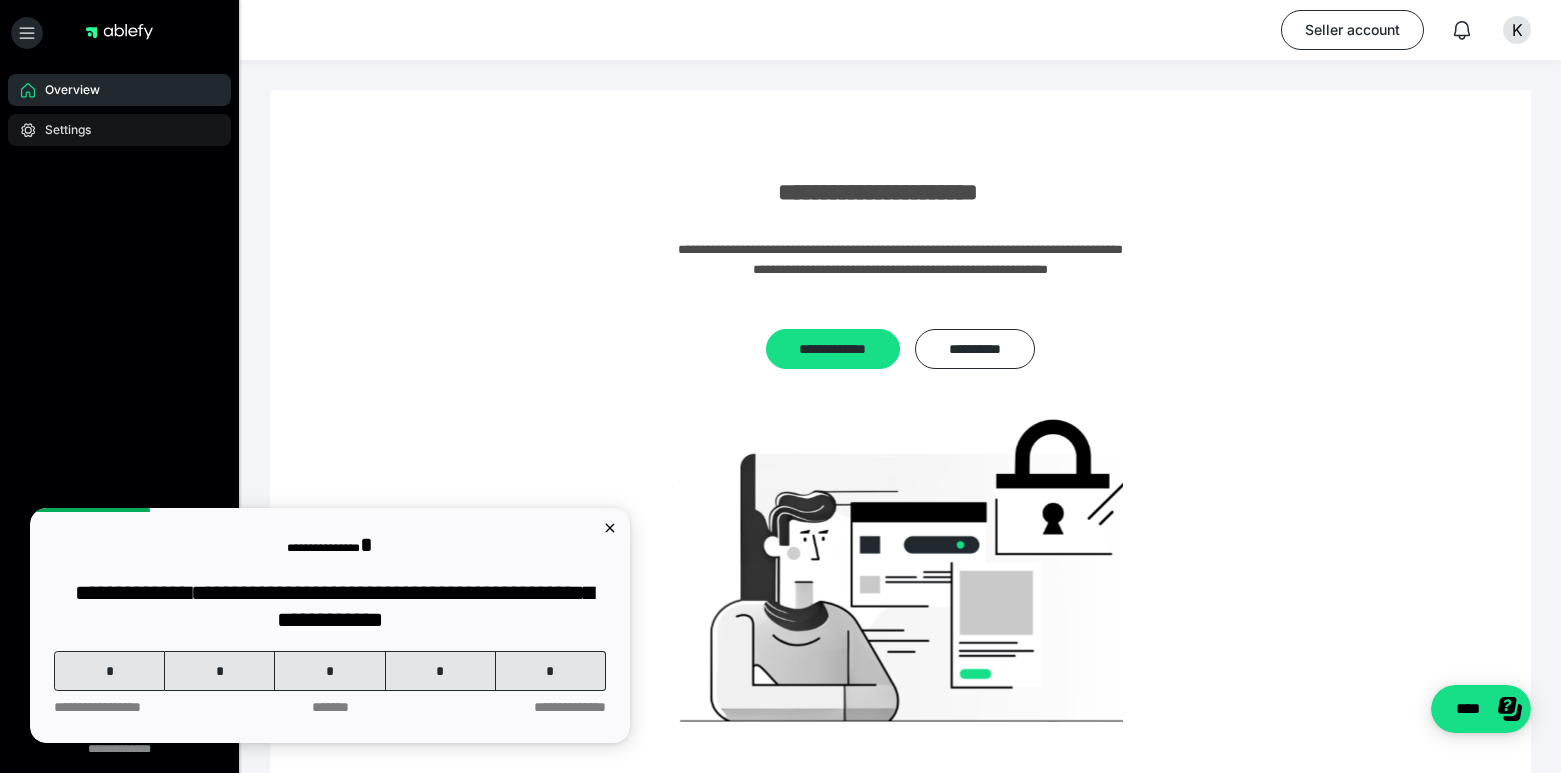 click on "Settings" at bounding box center (119, 130) 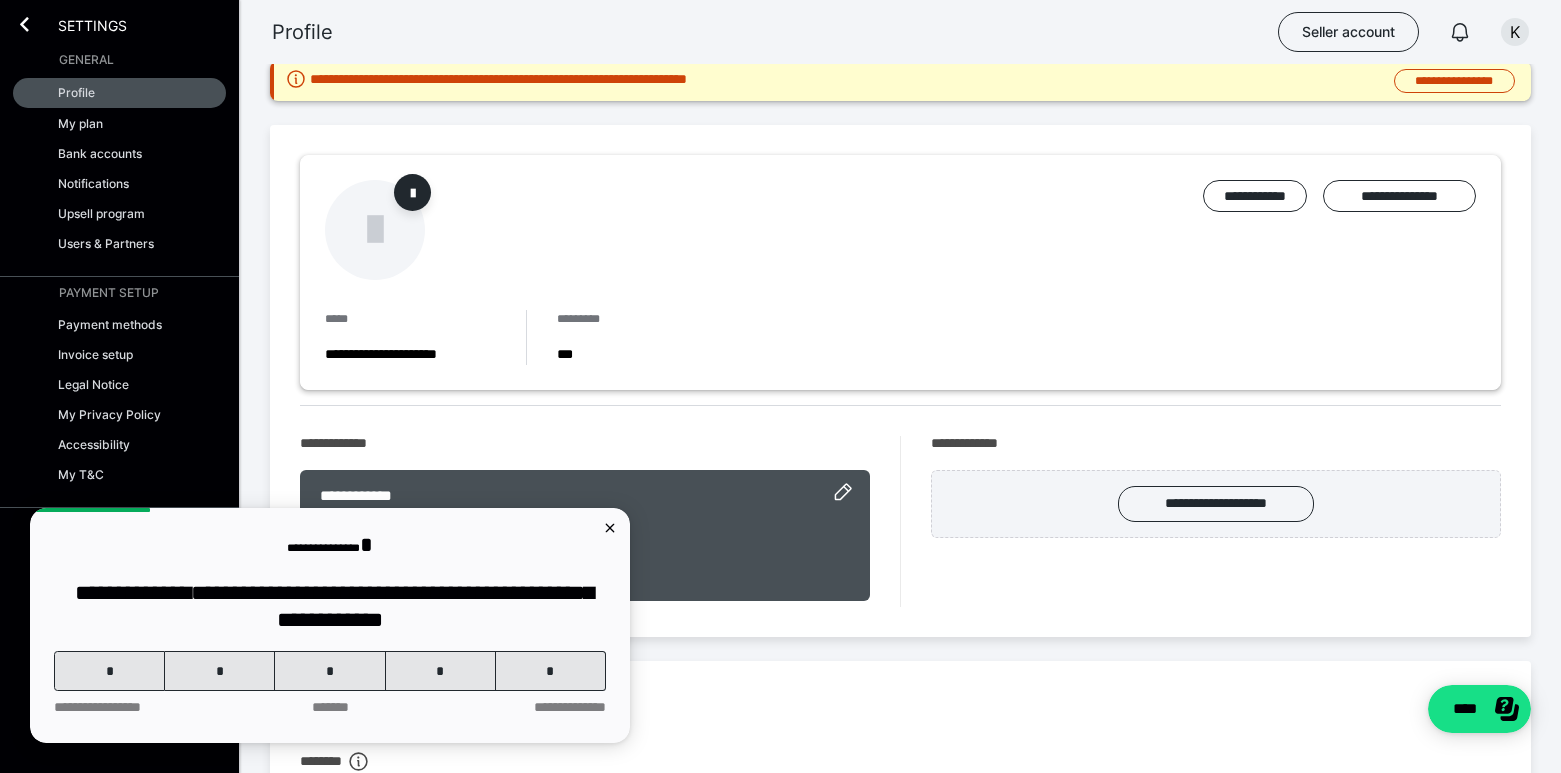scroll, scrollTop: 151, scrollLeft: 0, axis: vertical 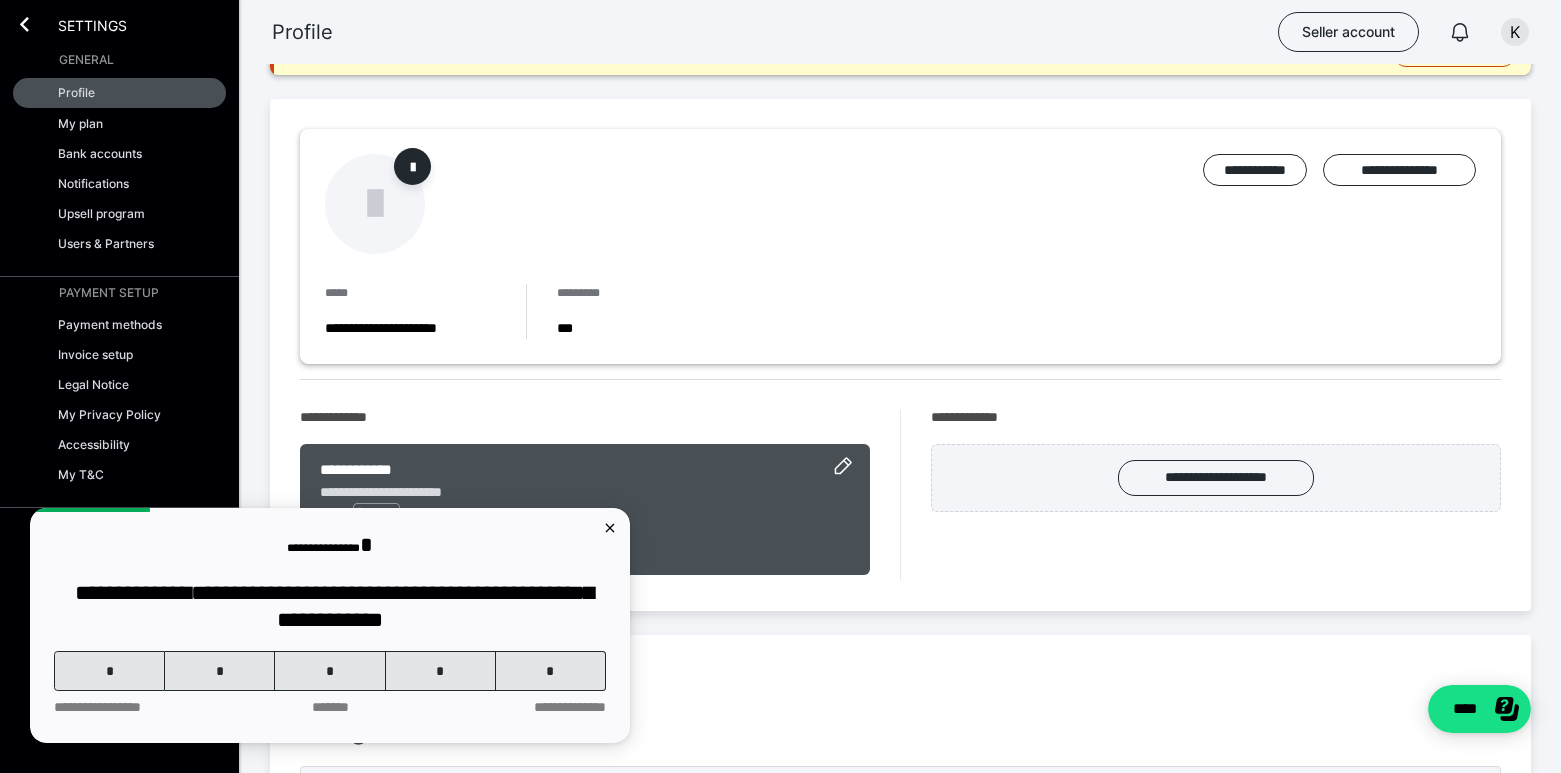 click on "Settings" at bounding box center [78, 24] 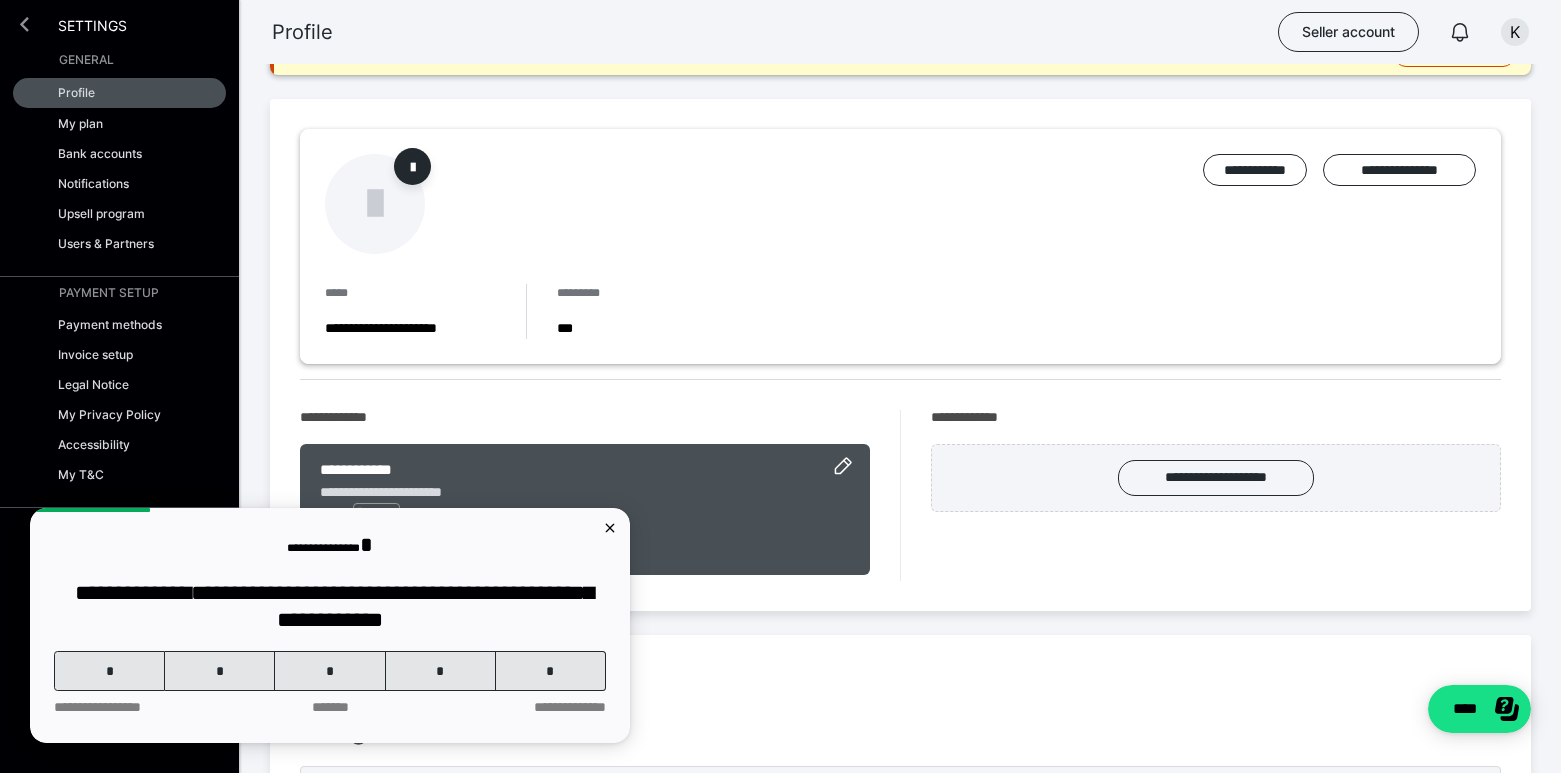 click at bounding box center (24, 24) 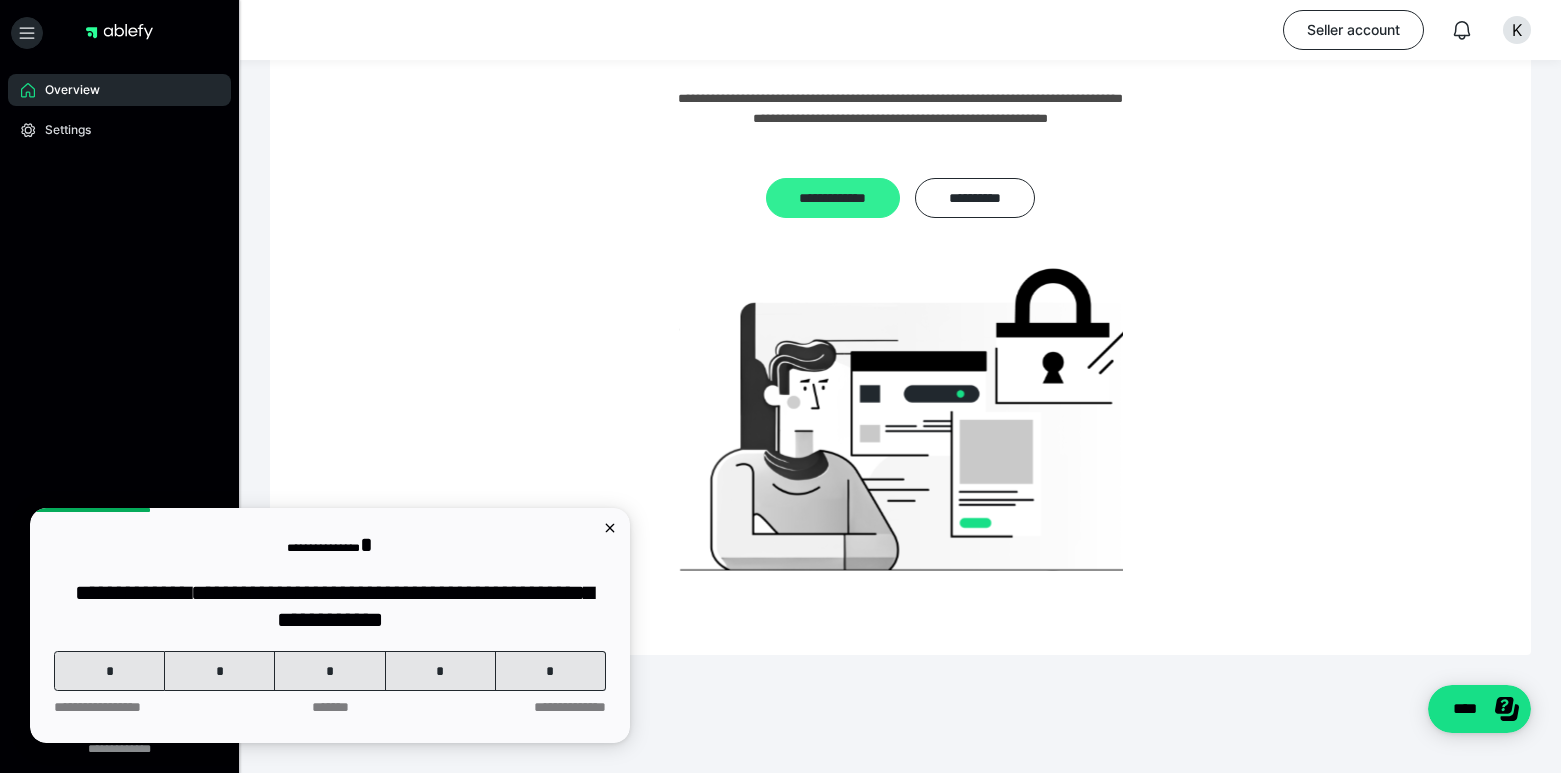 click on "**********" at bounding box center [833, 198] 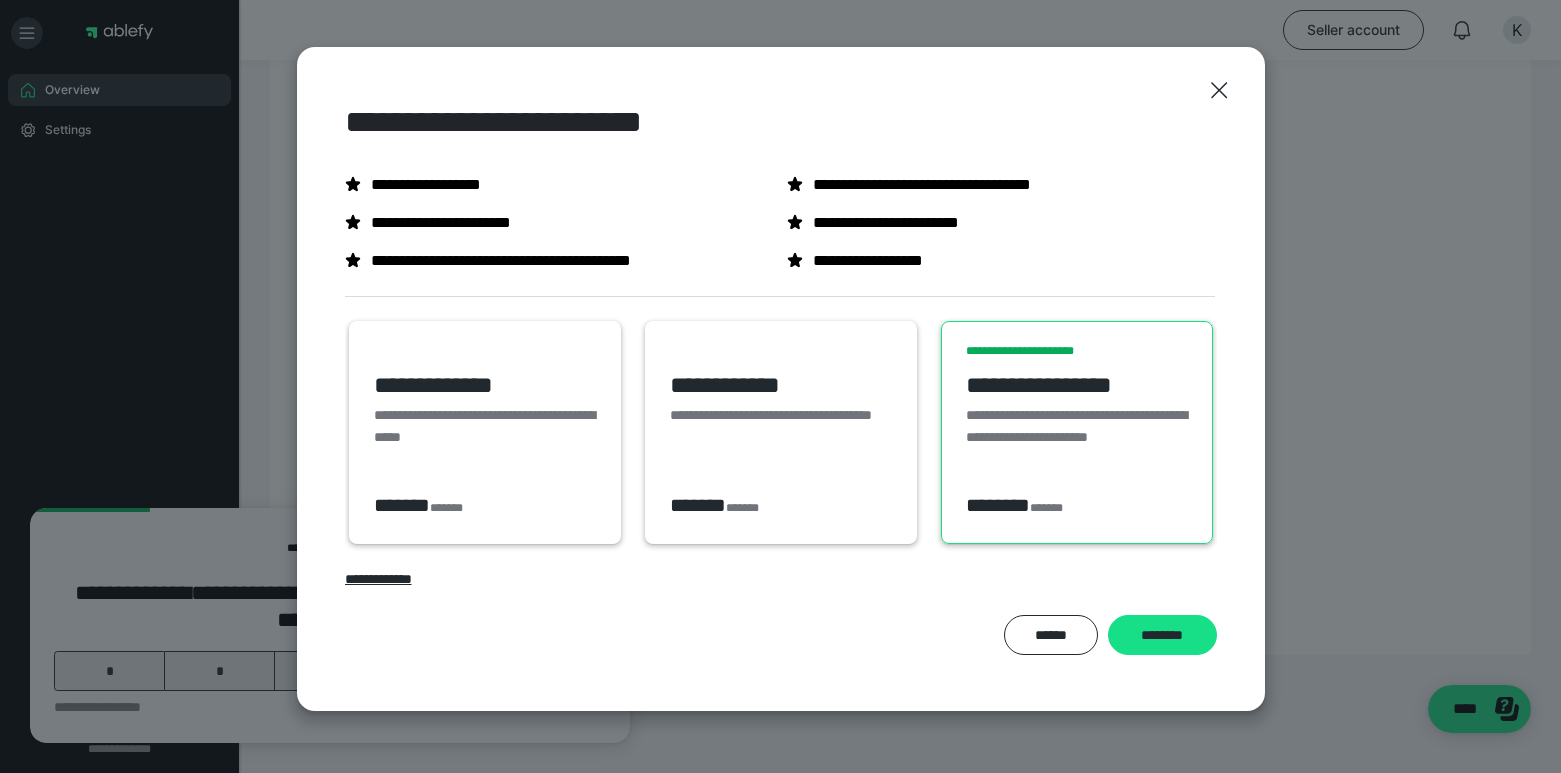 click on "**********" at bounding box center (485, 426) 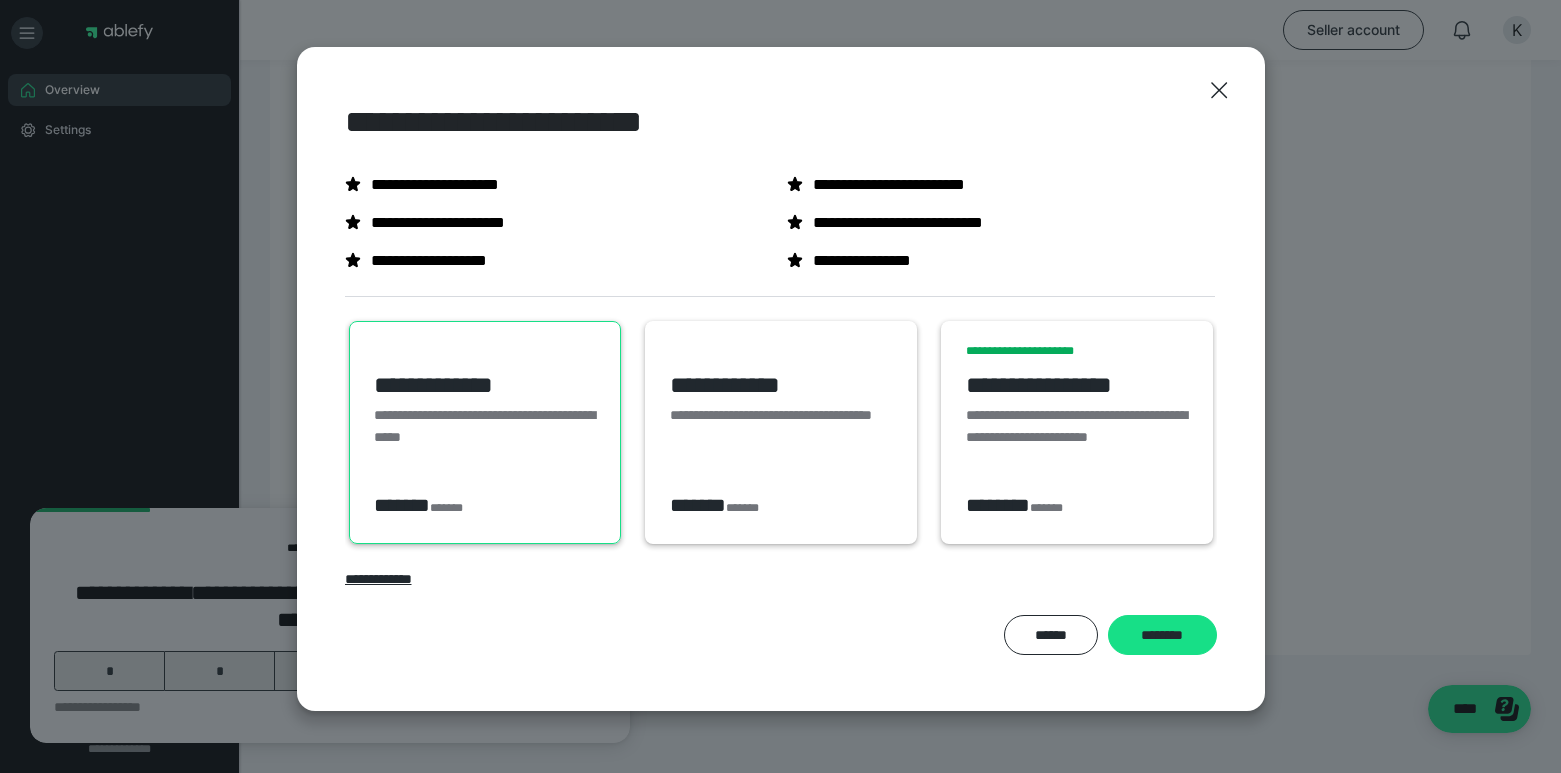click on "**********" at bounding box center [781, 397] 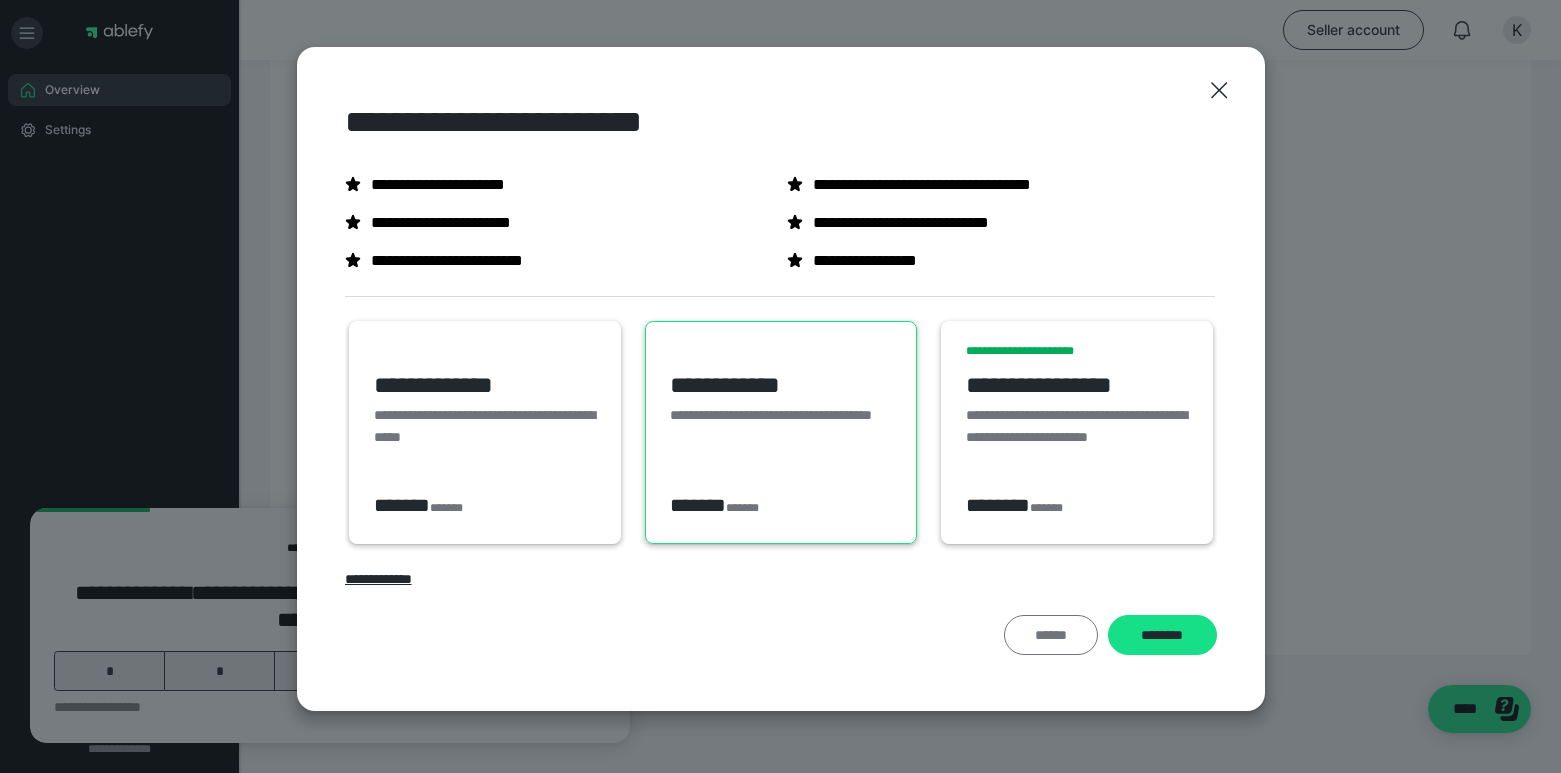 click on "******" at bounding box center [1051, 635] 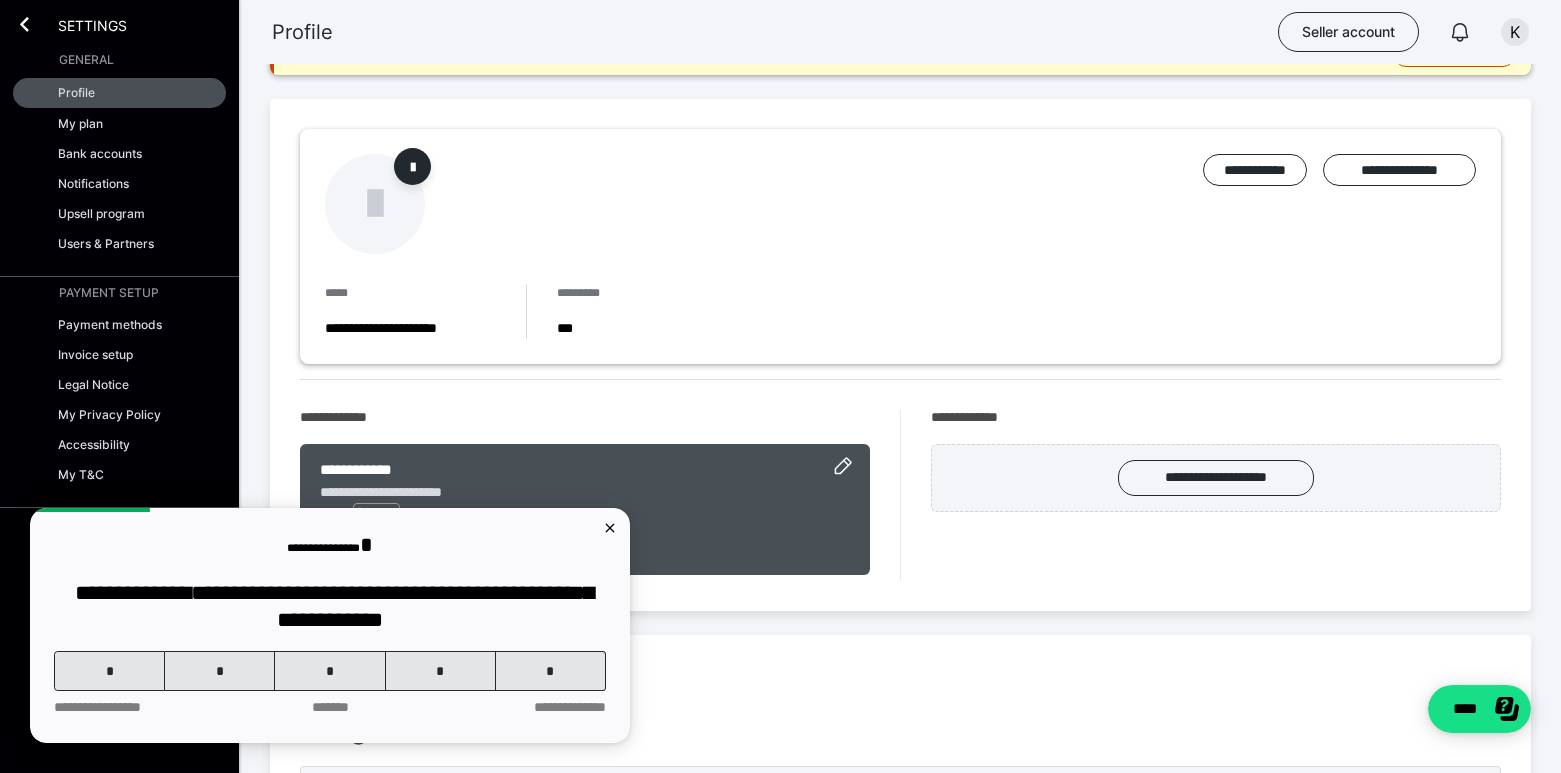 scroll, scrollTop: 0, scrollLeft: 0, axis: both 